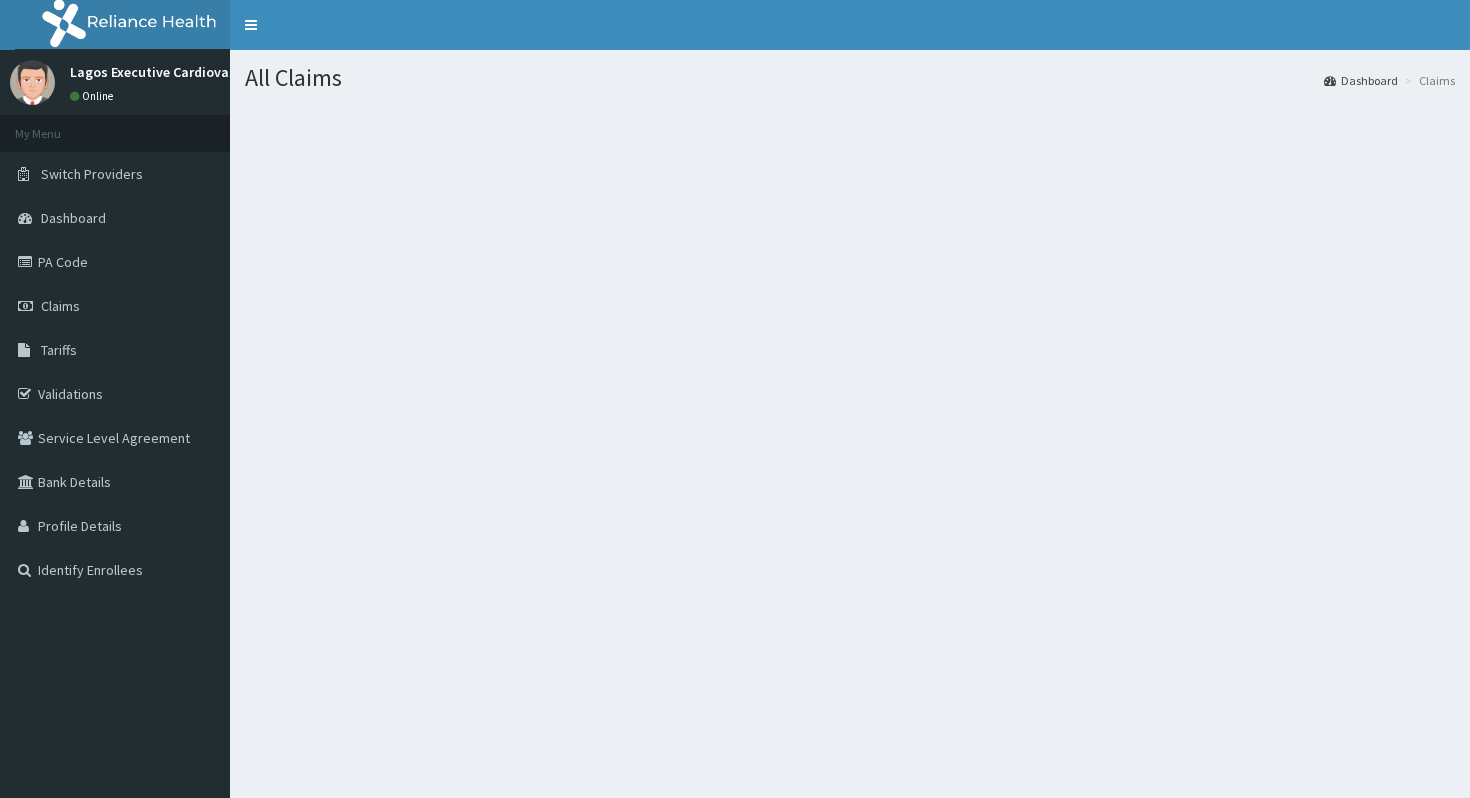 scroll, scrollTop: 0, scrollLeft: 0, axis: both 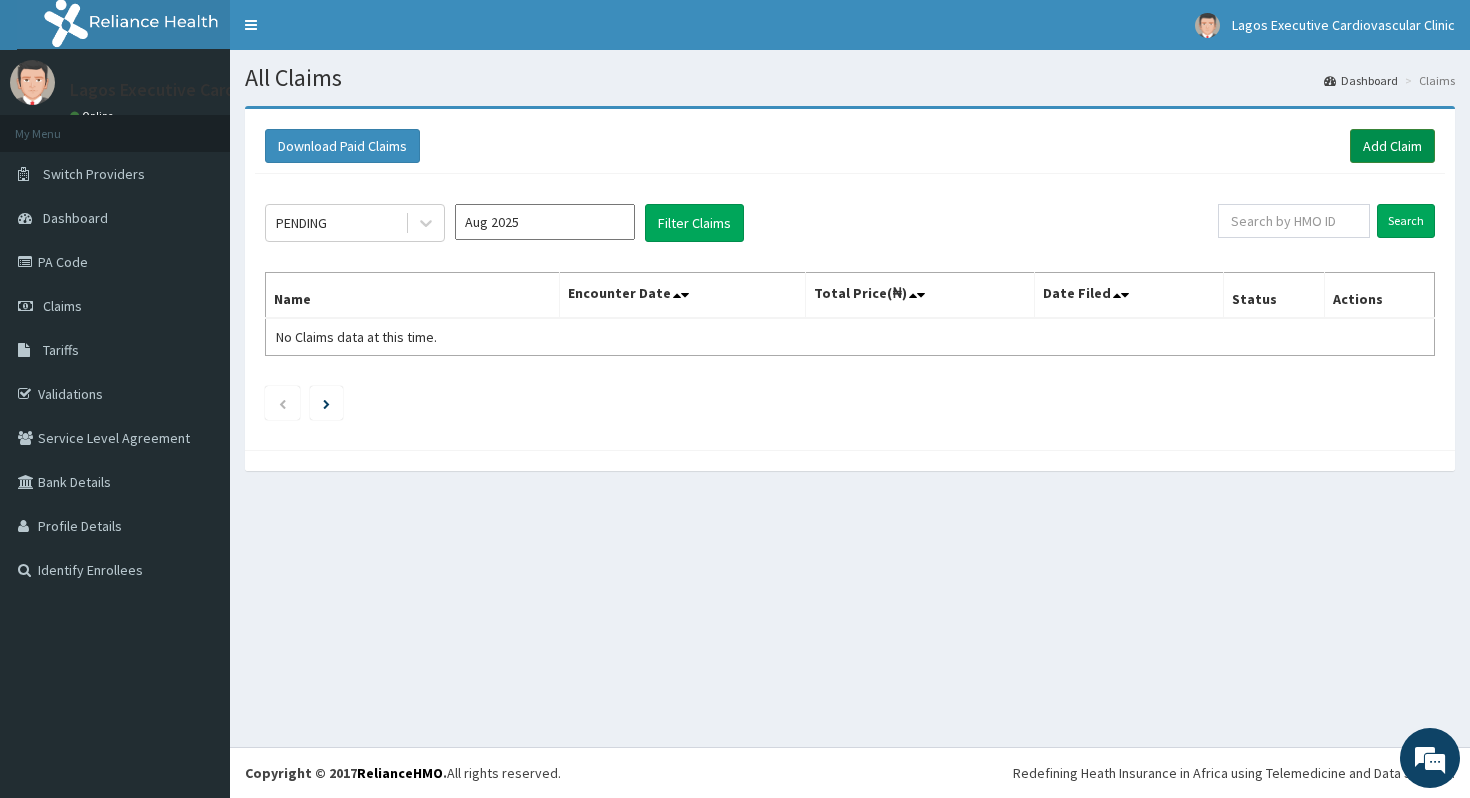 click on "Add Claim" at bounding box center (1392, 146) 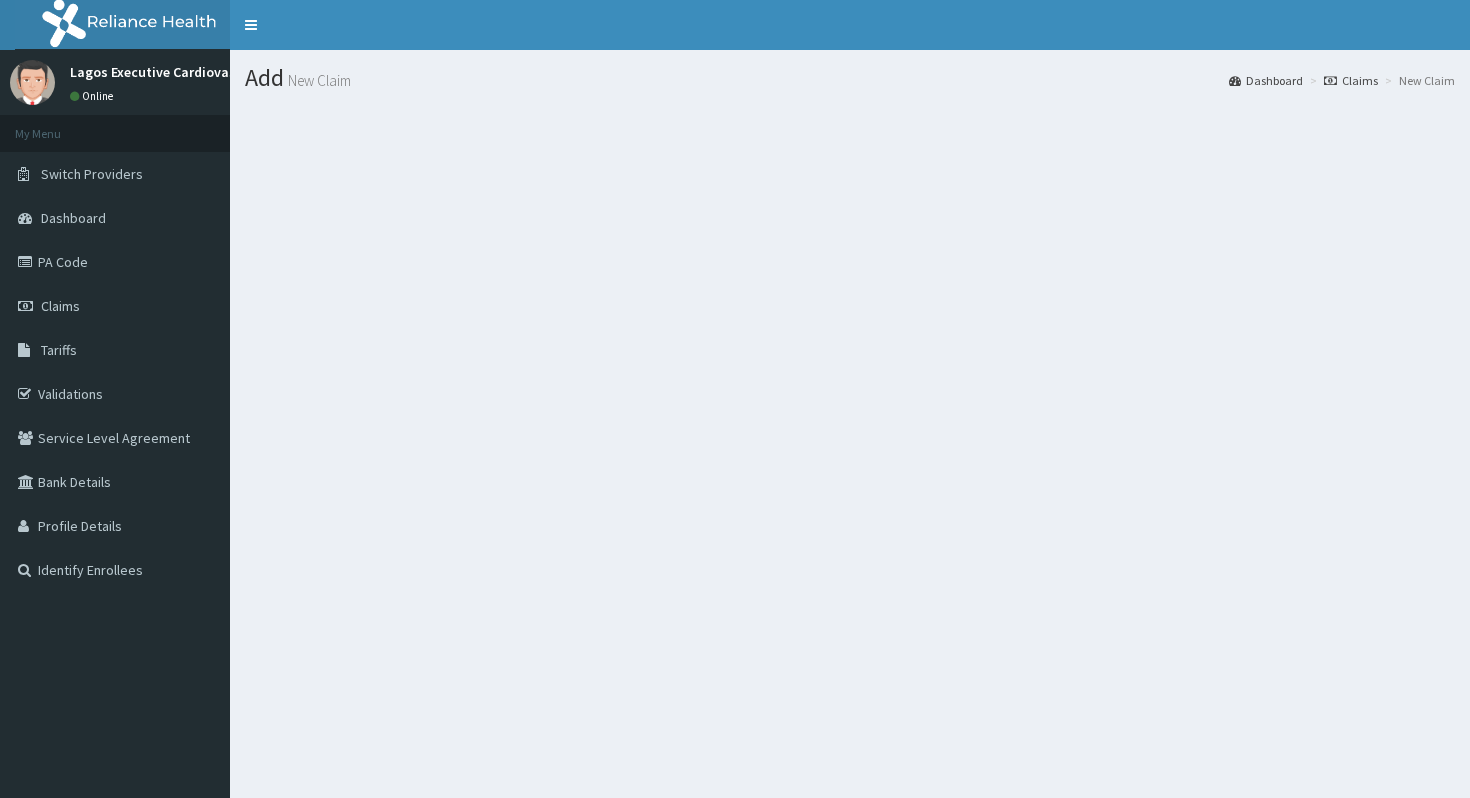 scroll, scrollTop: 0, scrollLeft: 0, axis: both 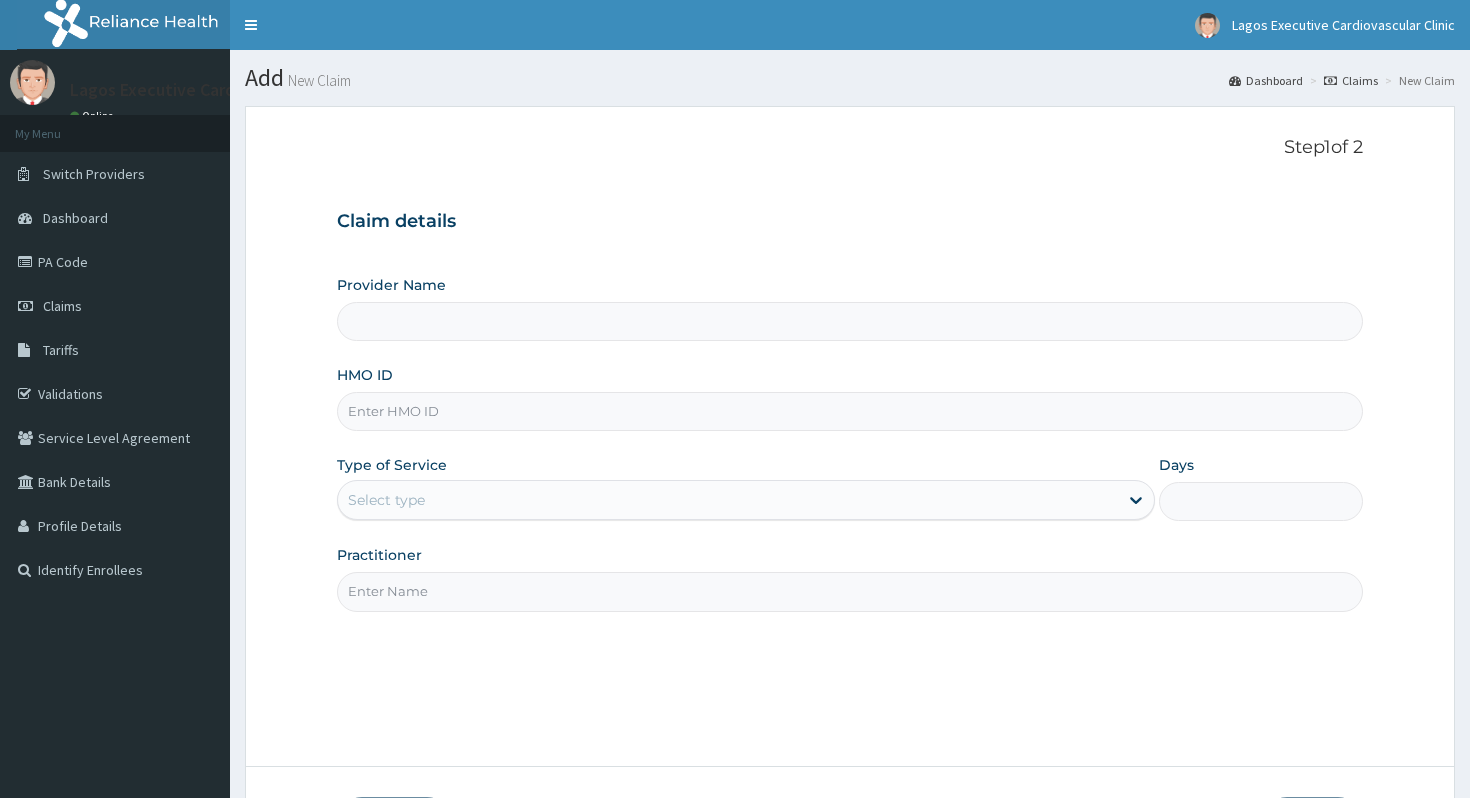 click on "HMO ID" at bounding box center [850, 411] 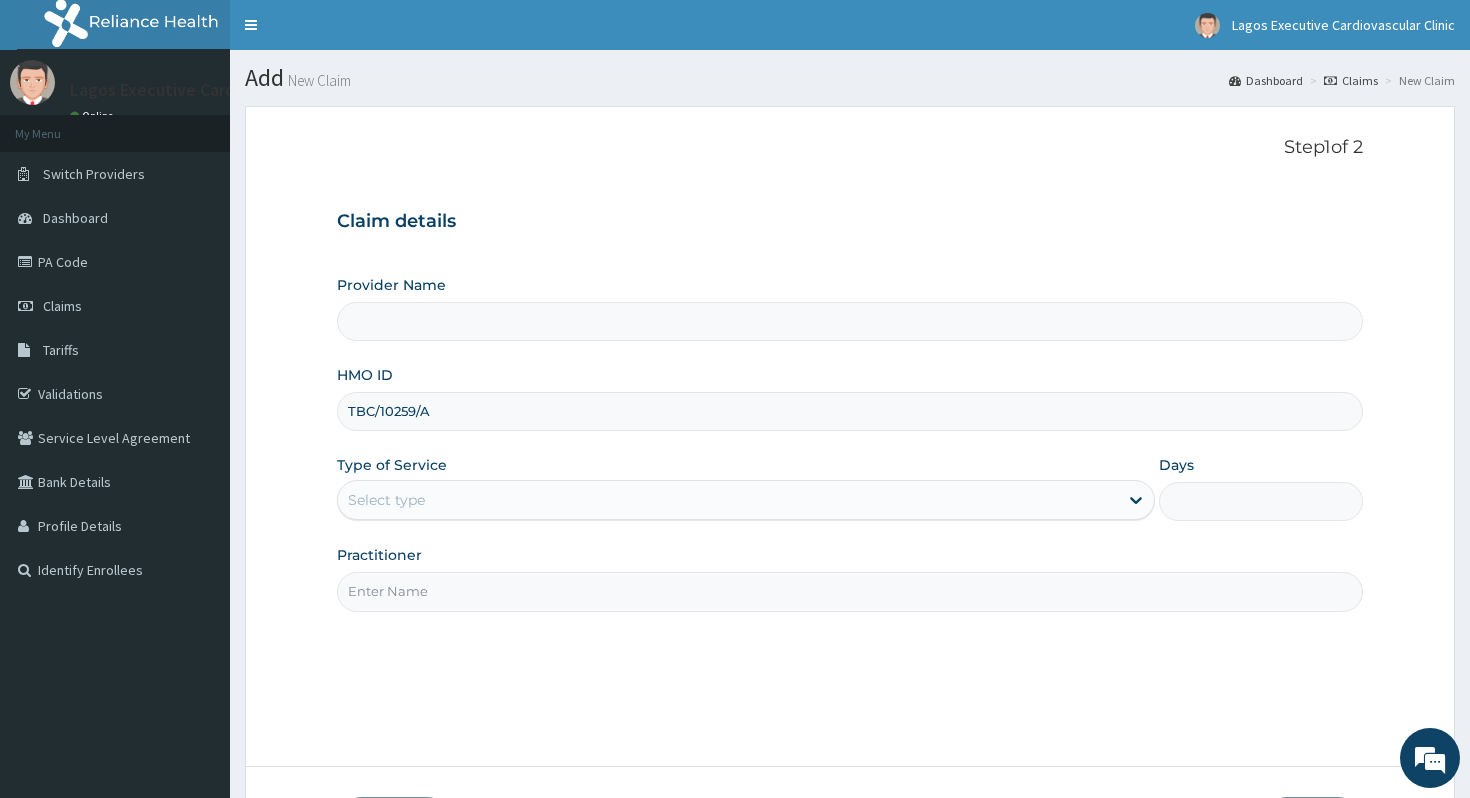 type on "TBC/10259/A" 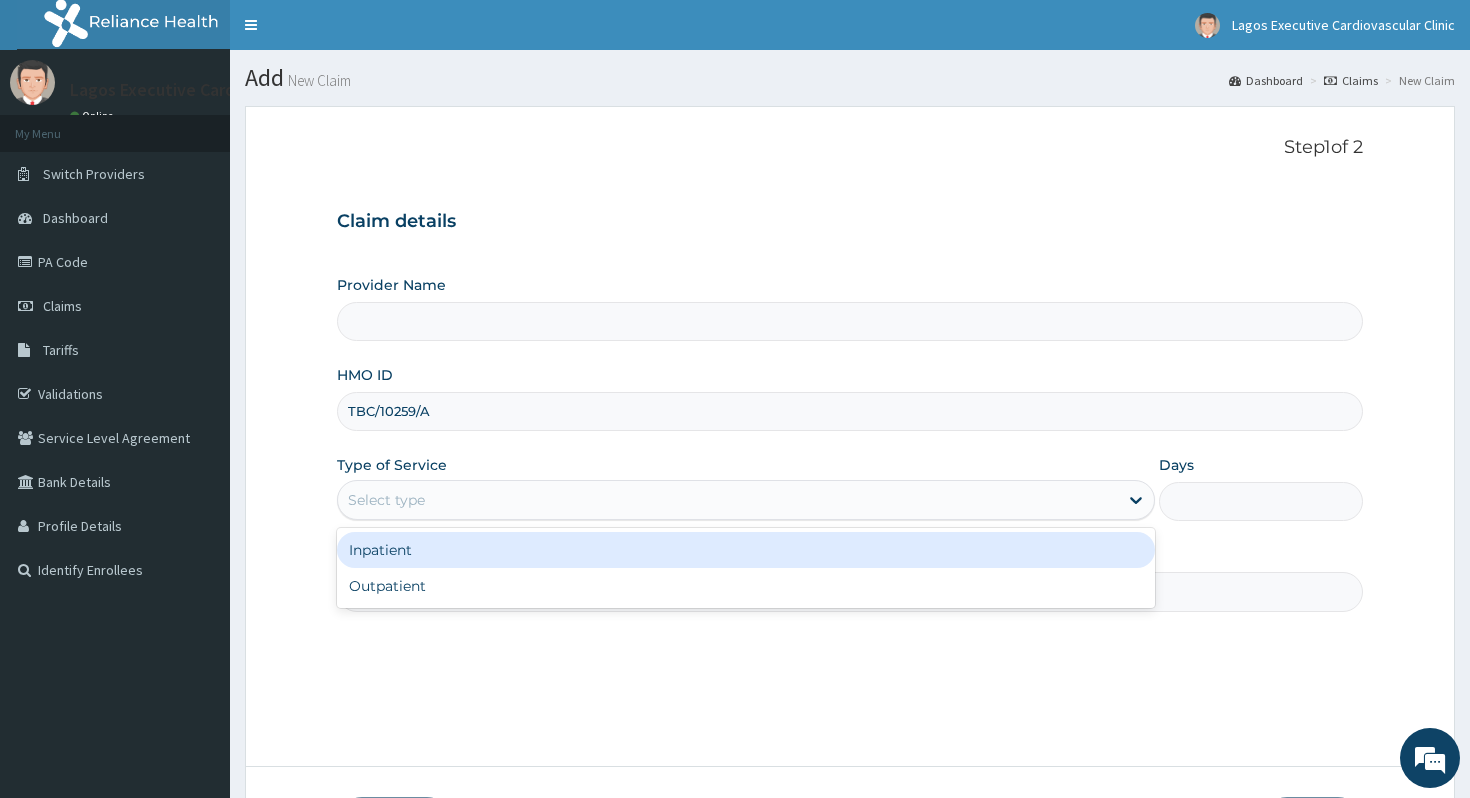 click on "Select type" at bounding box center [728, 500] 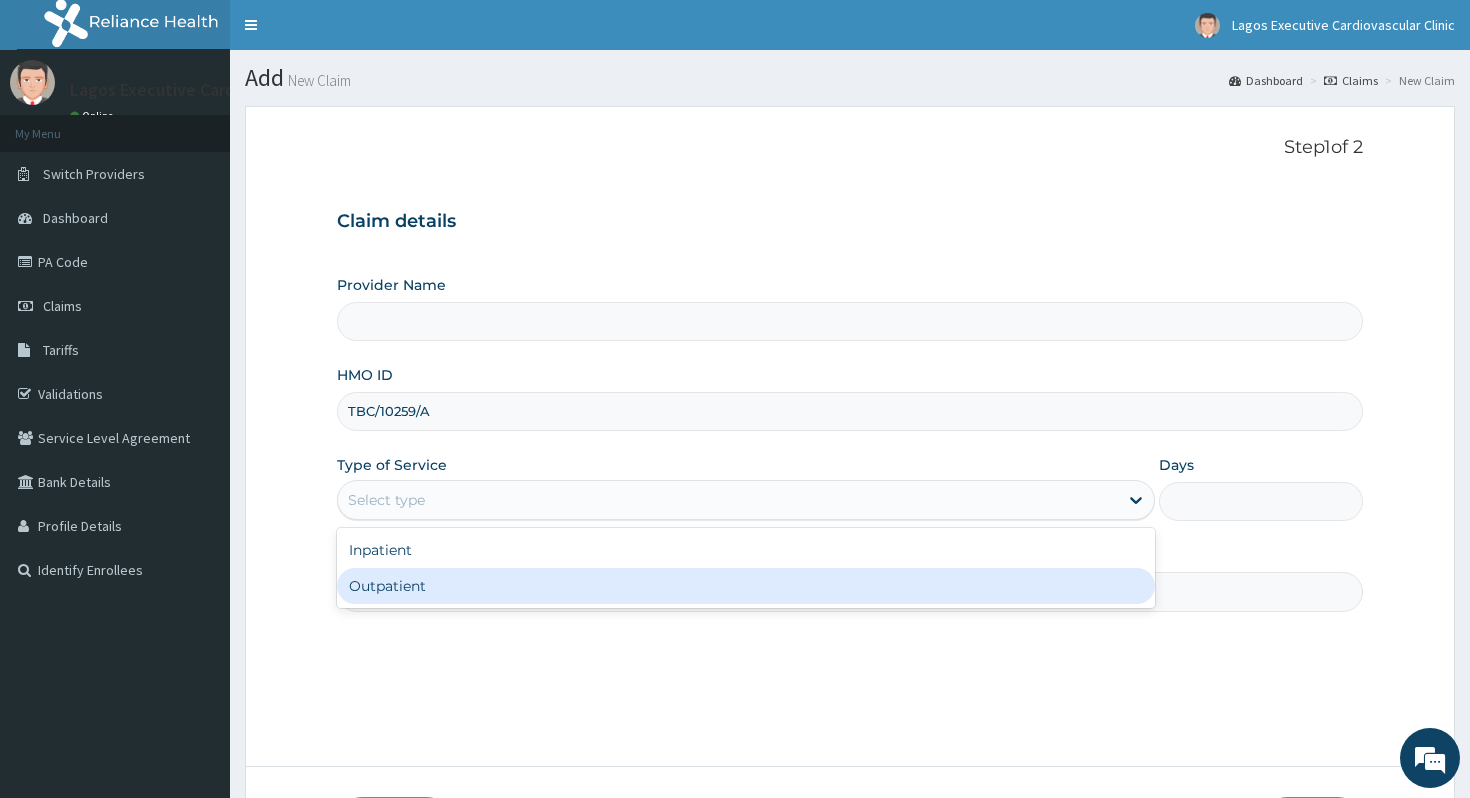 click on "Outpatient" at bounding box center (746, 586) 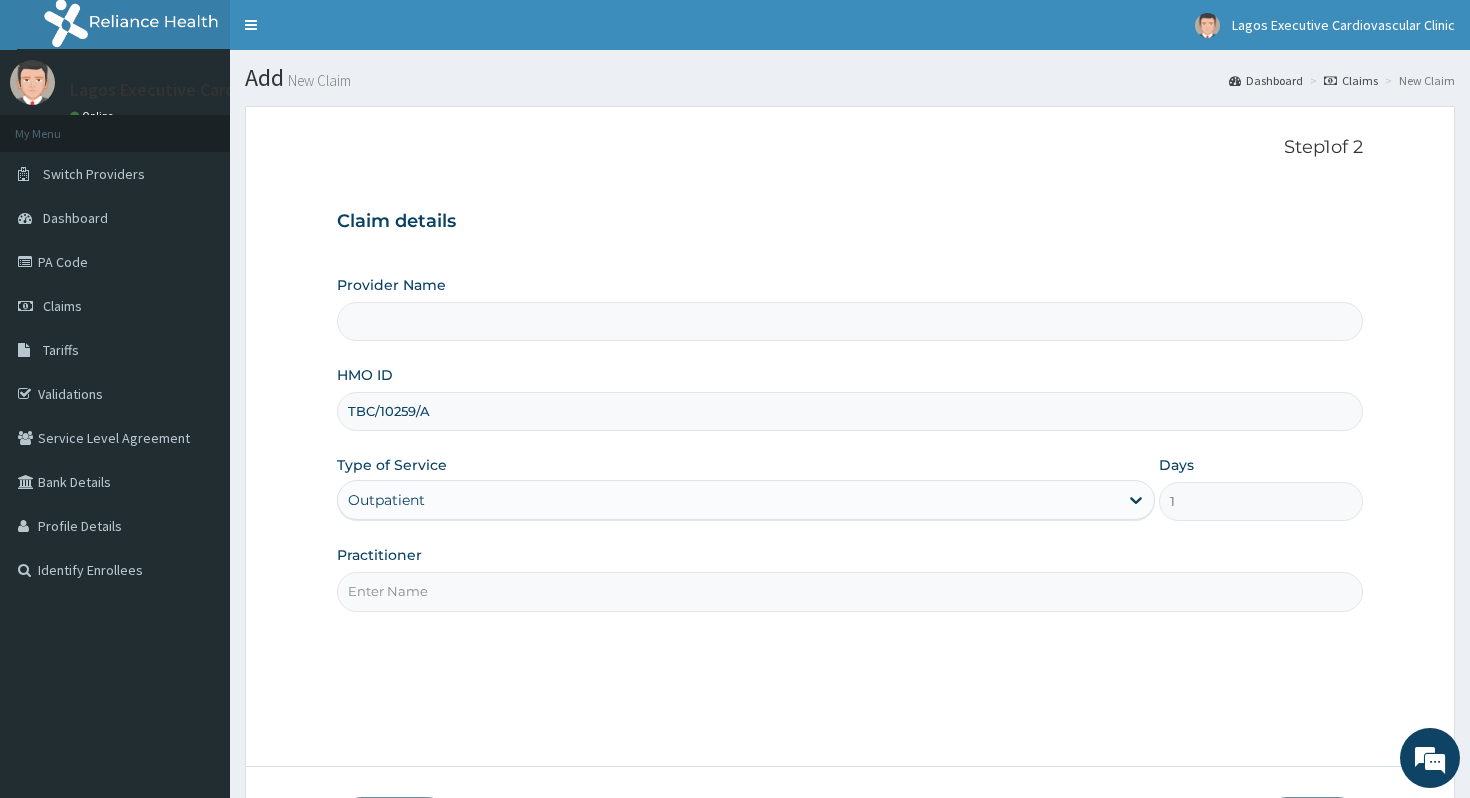 click on "Practitioner" at bounding box center [850, 591] 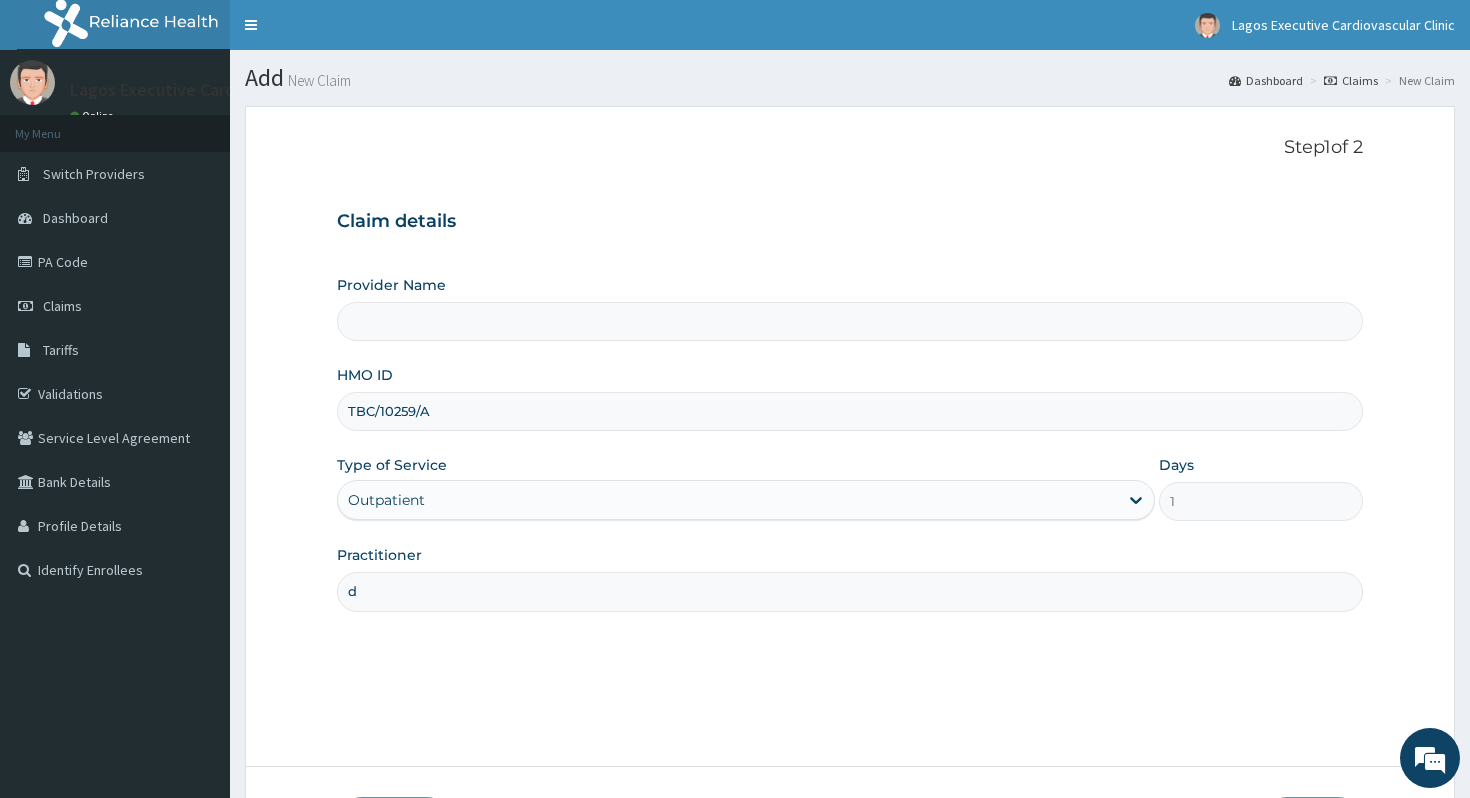 type on "Lagos executive cardiovascular clinic (LECC)" 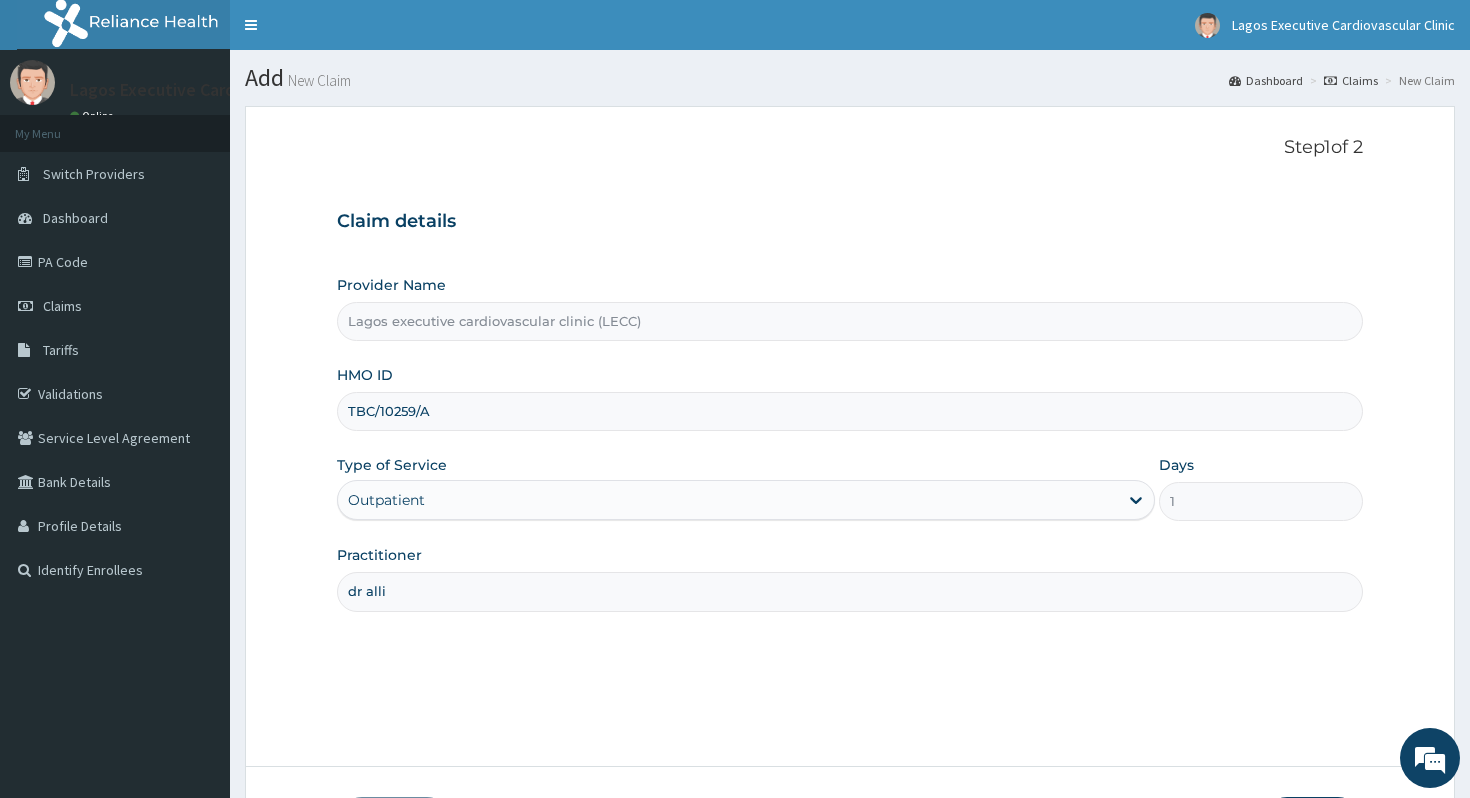 scroll, scrollTop: 148, scrollLeft: 0, axis: vertical 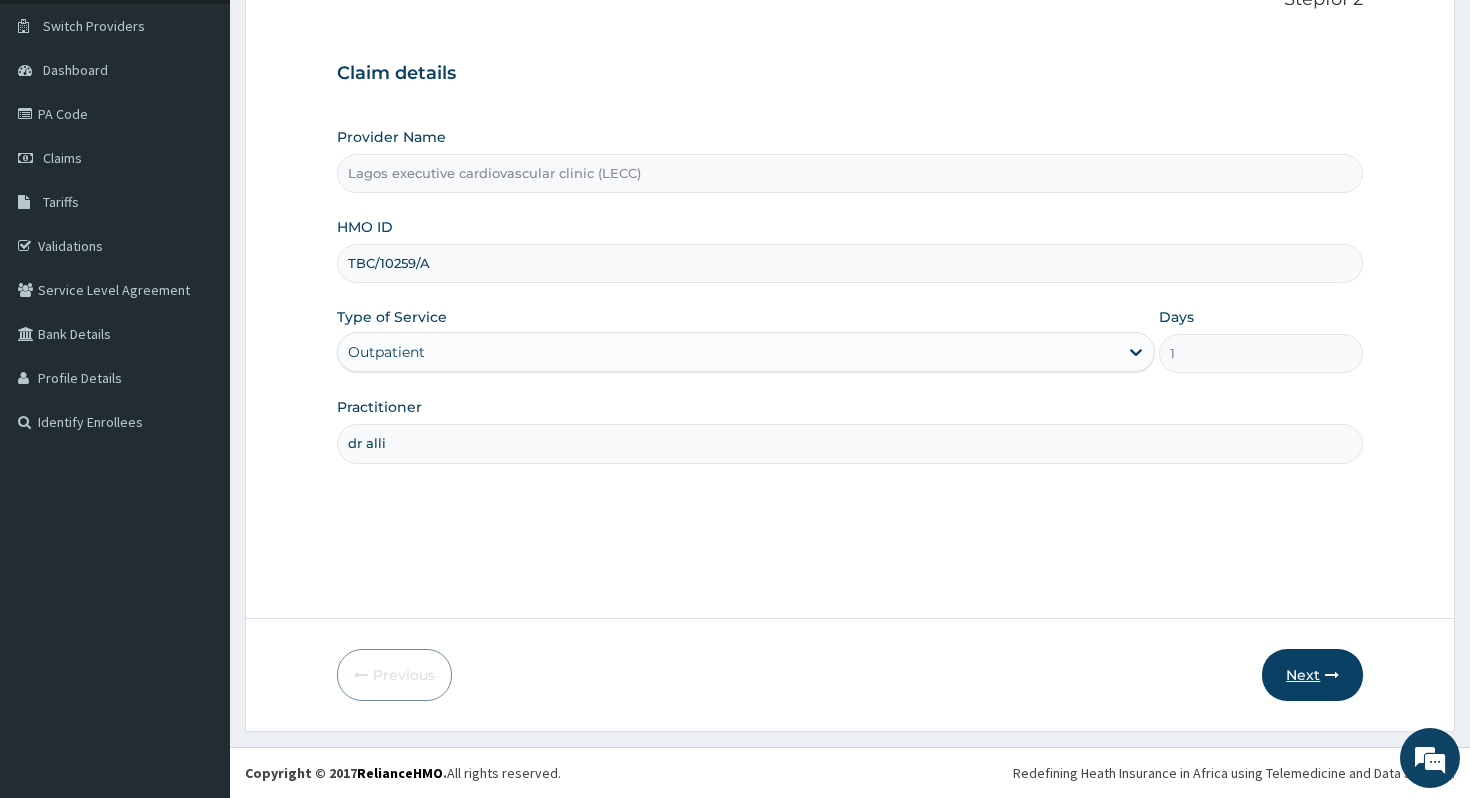 type on "dr alli" 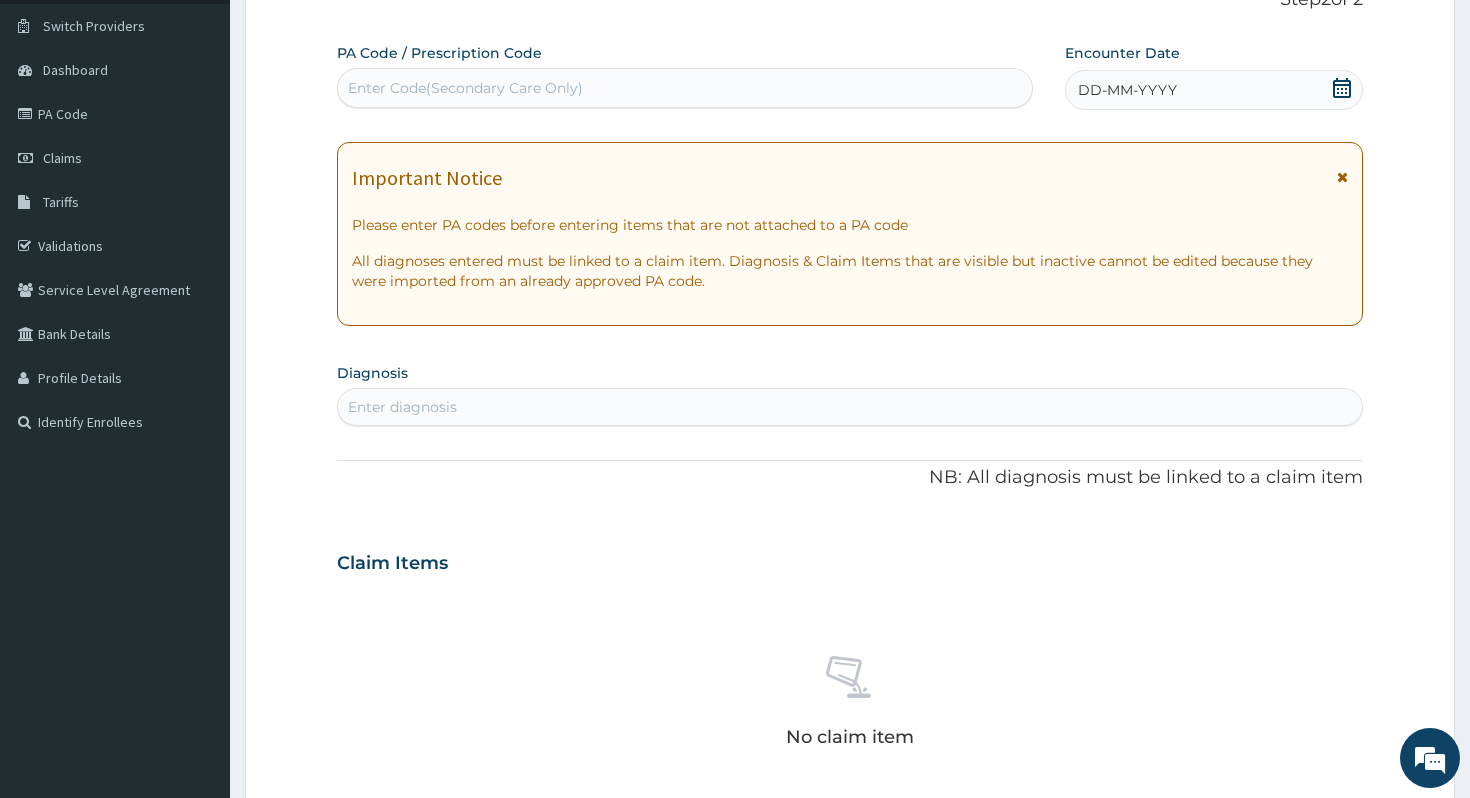 scroll, scrollTop: 0, scrollLeft: 0, axis: both 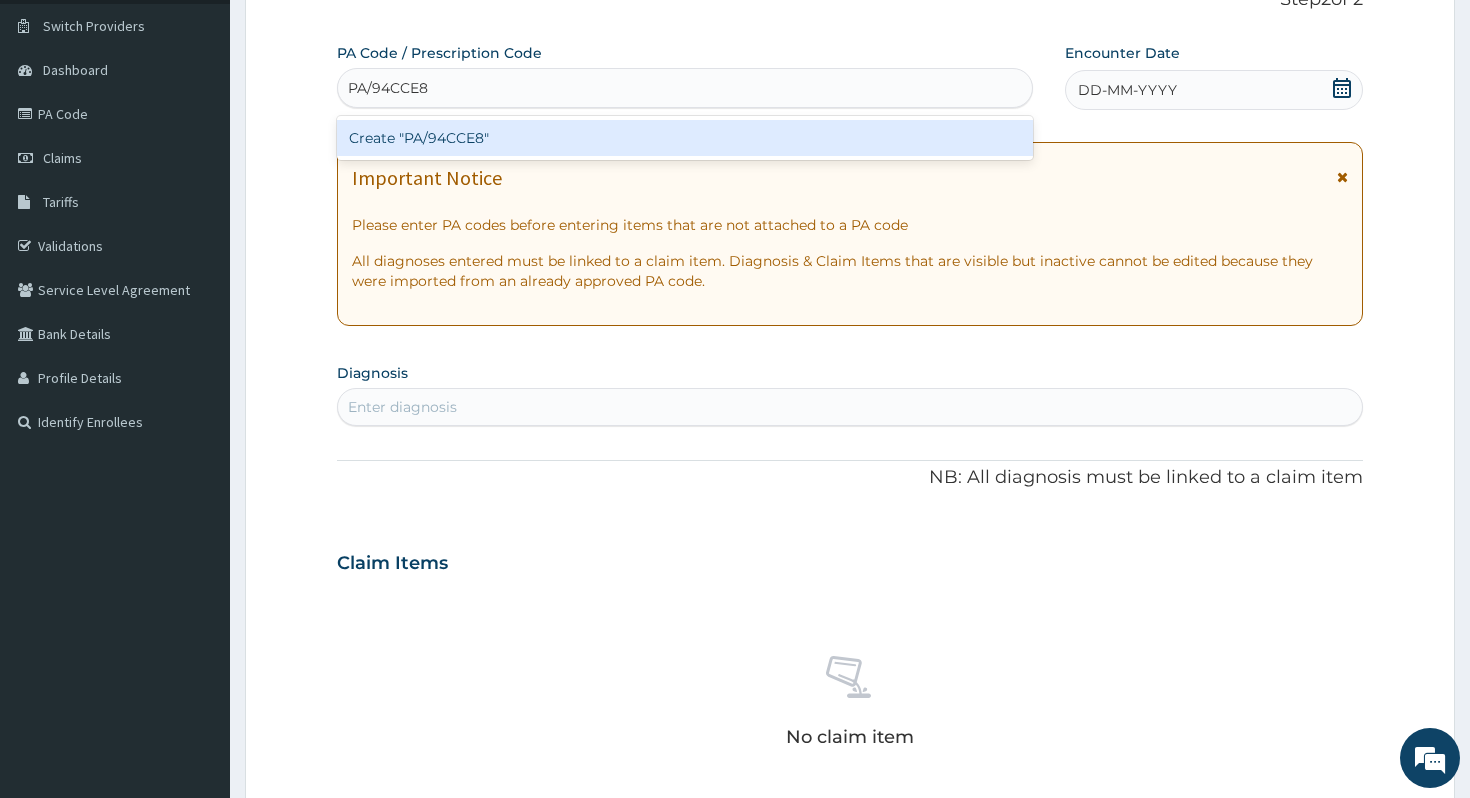 click on "Create "PA/94CCE8"" at bounding box center [685, 138] 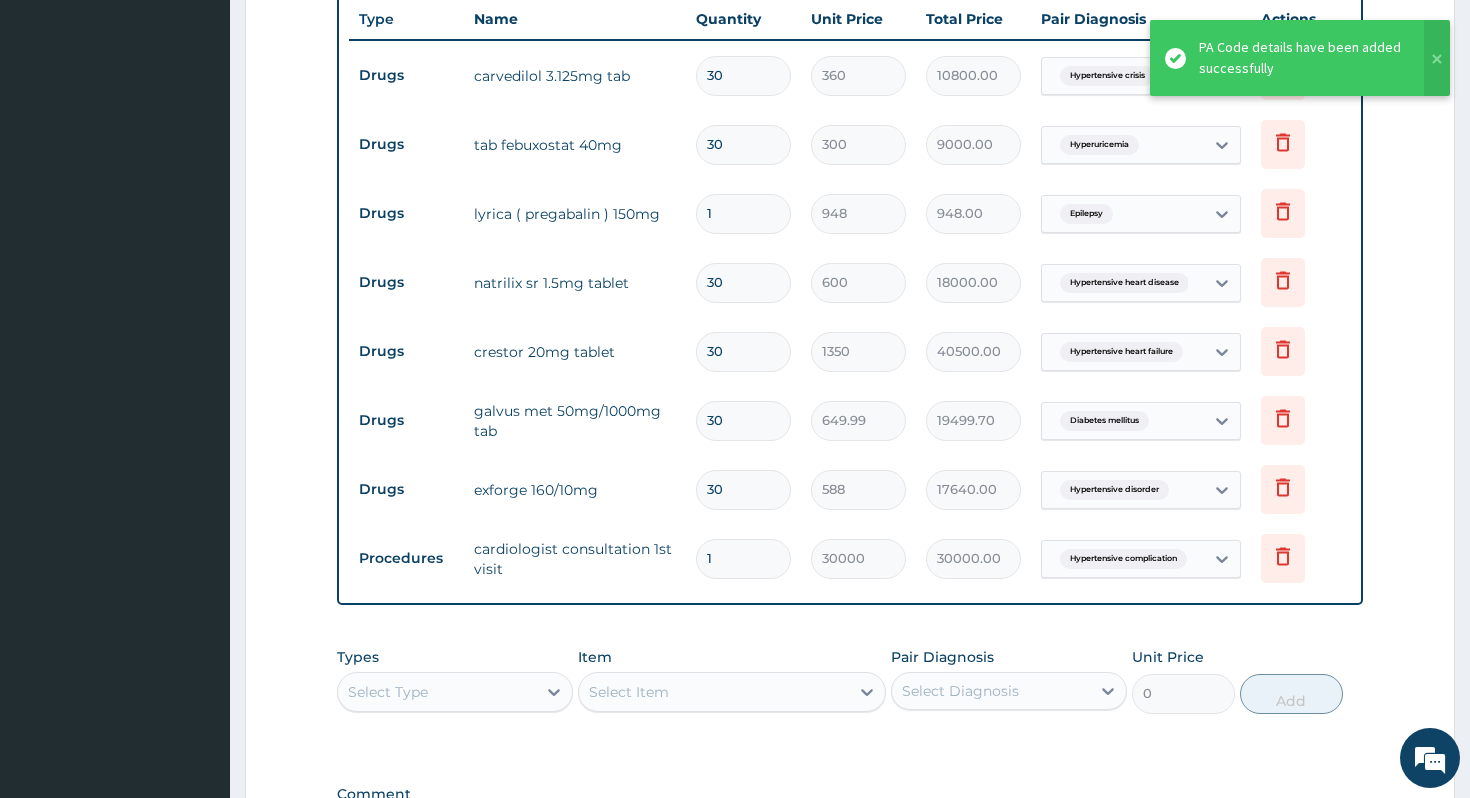 scroll, scrollTop: 789, scrollLeft: 0, axis: vertical 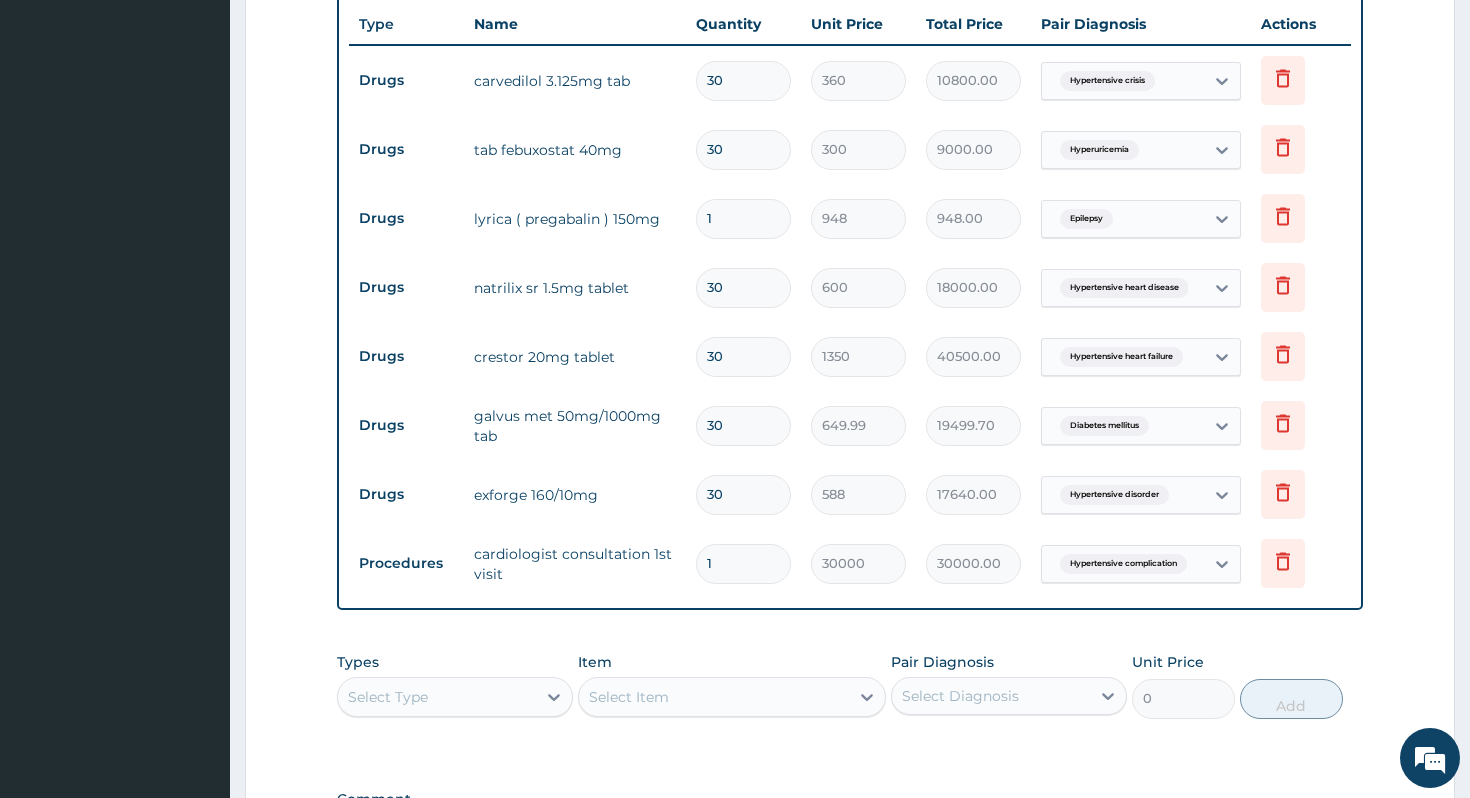 click on "649.99" at bounding box center [858, 425] 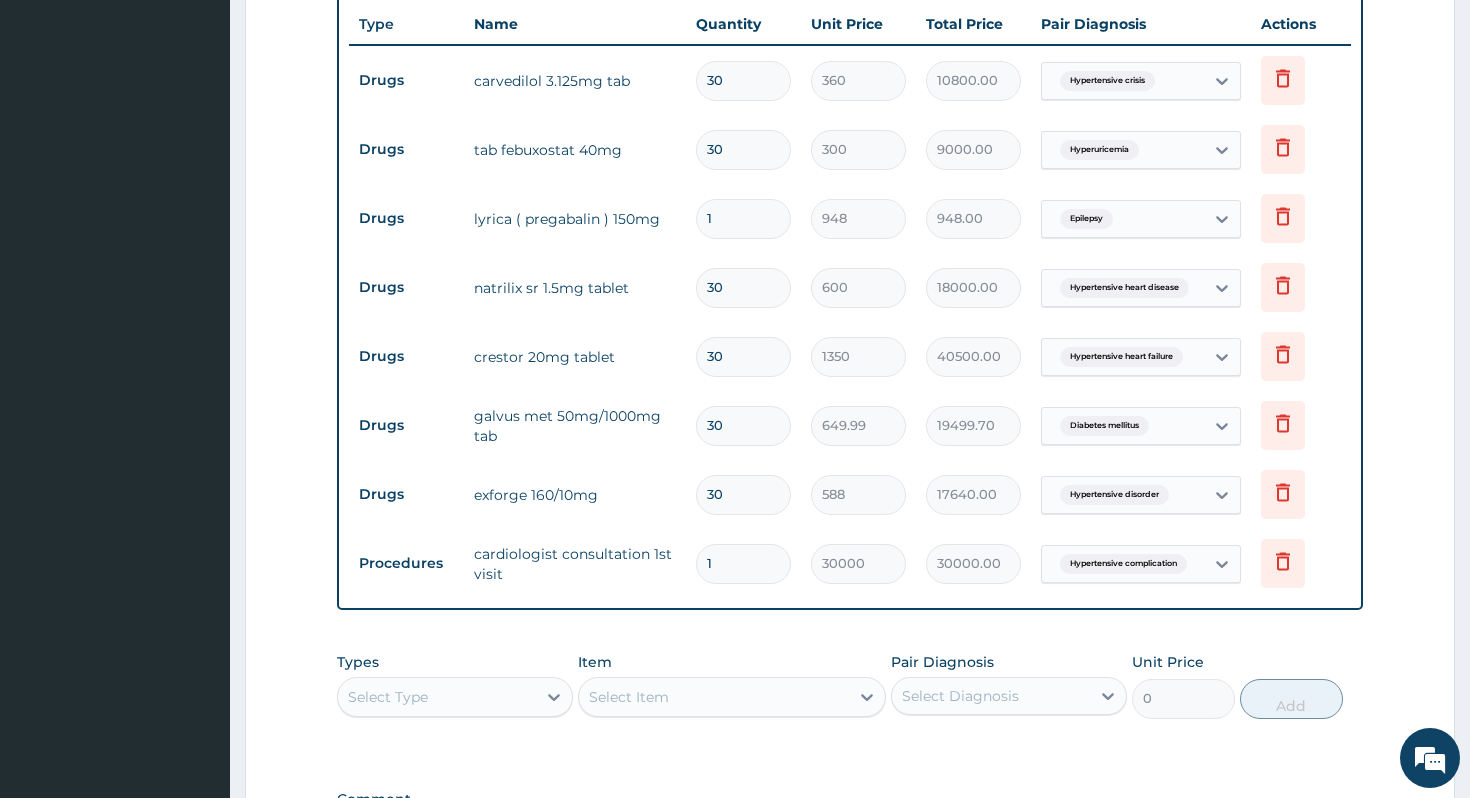 scroll, scrollTop: 1069, scrollLeft: 0, axis: vertical 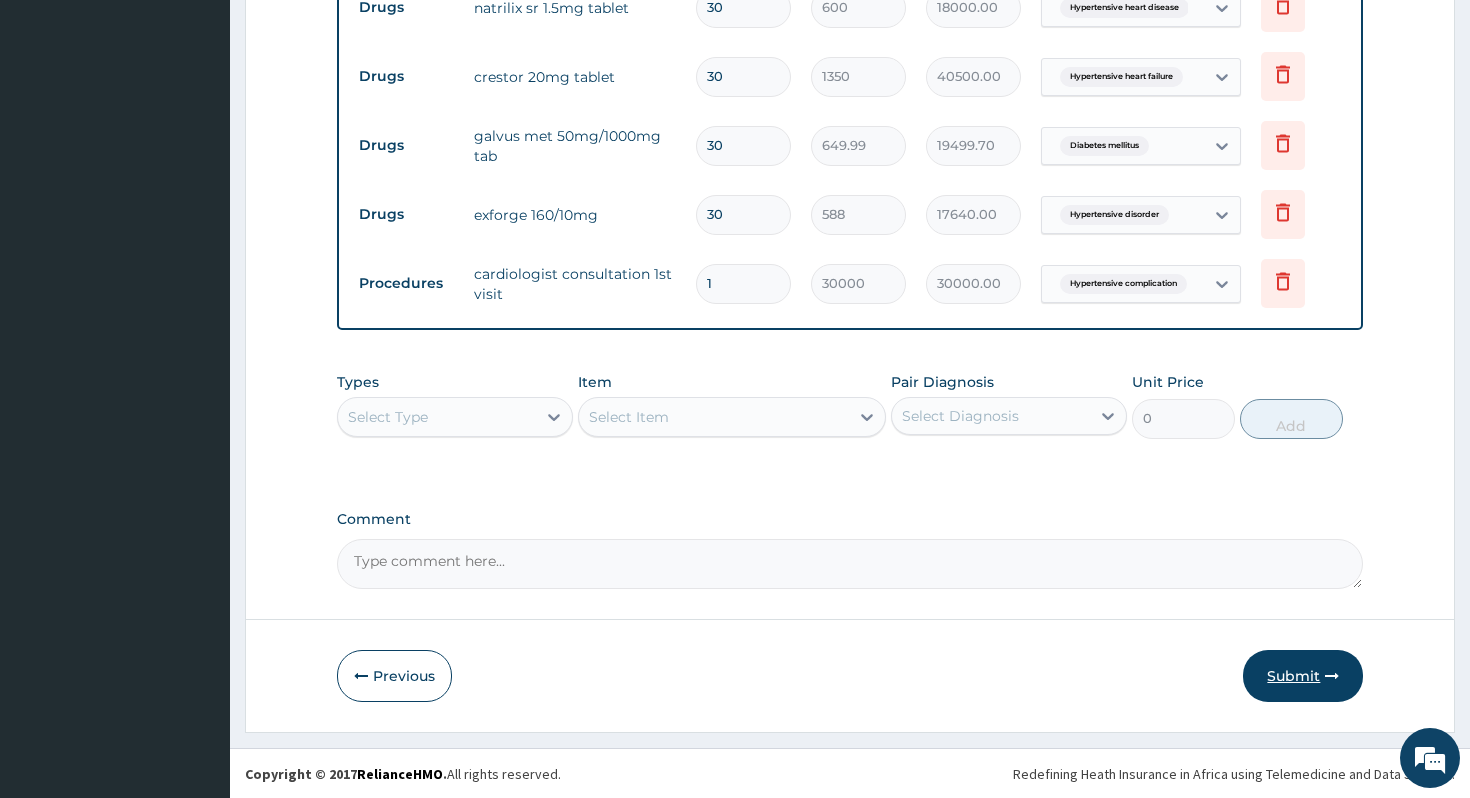 click on "Submit" at bounding box center (1303, 676) 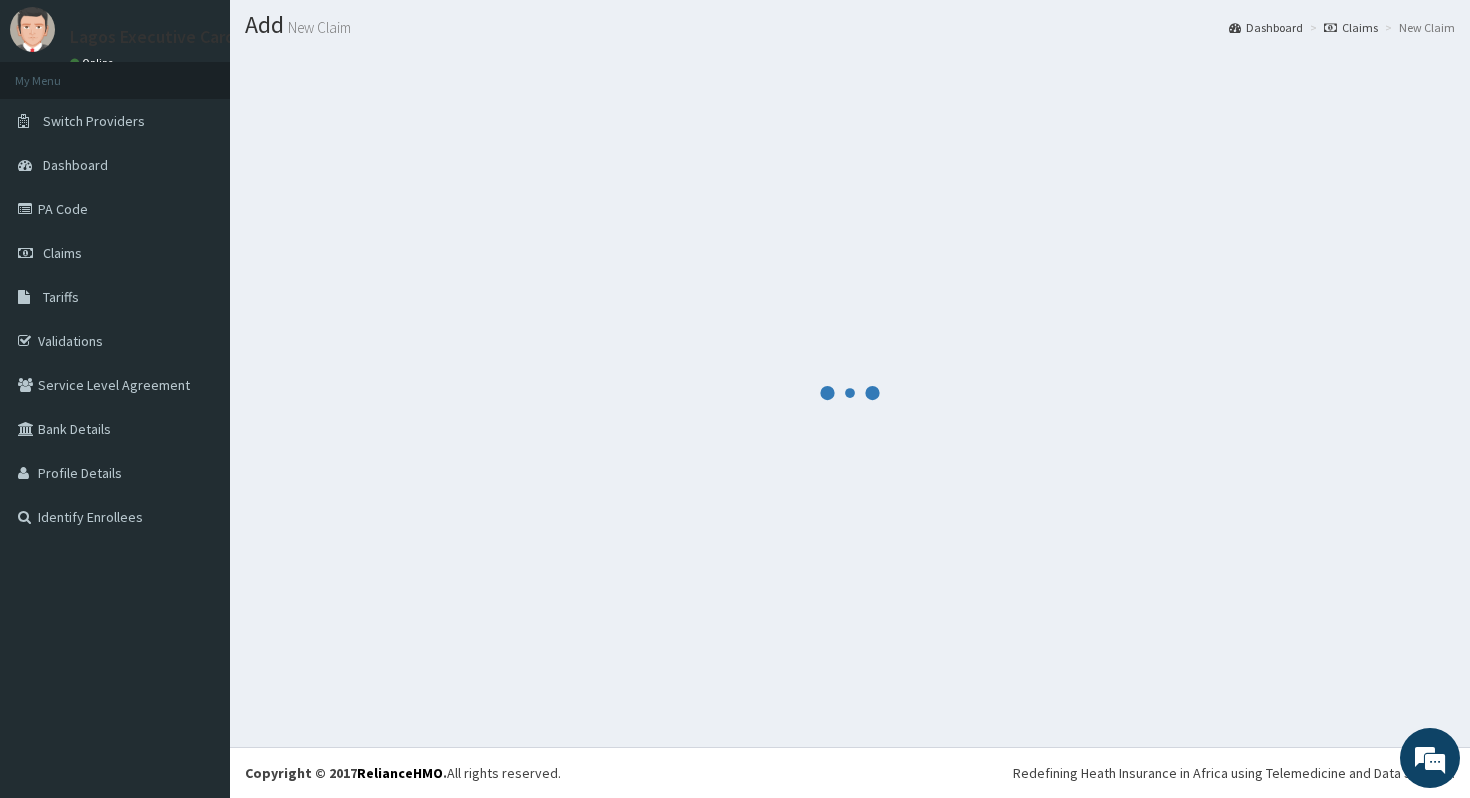 scroll, scrollTop: 52, scrollLeft: 0, axis: vertical 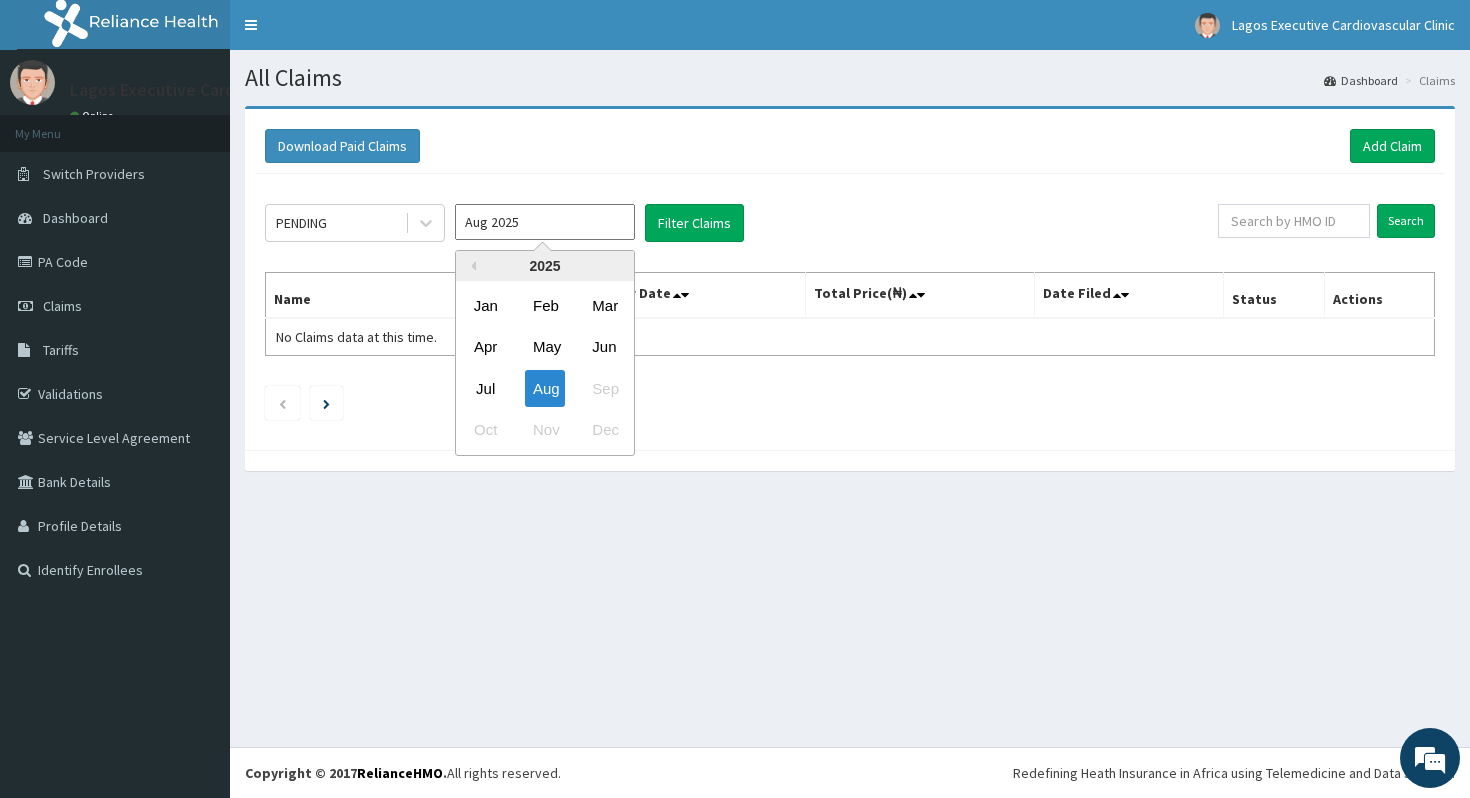 click on "Aug 2025" at bounding box center (545, 222) 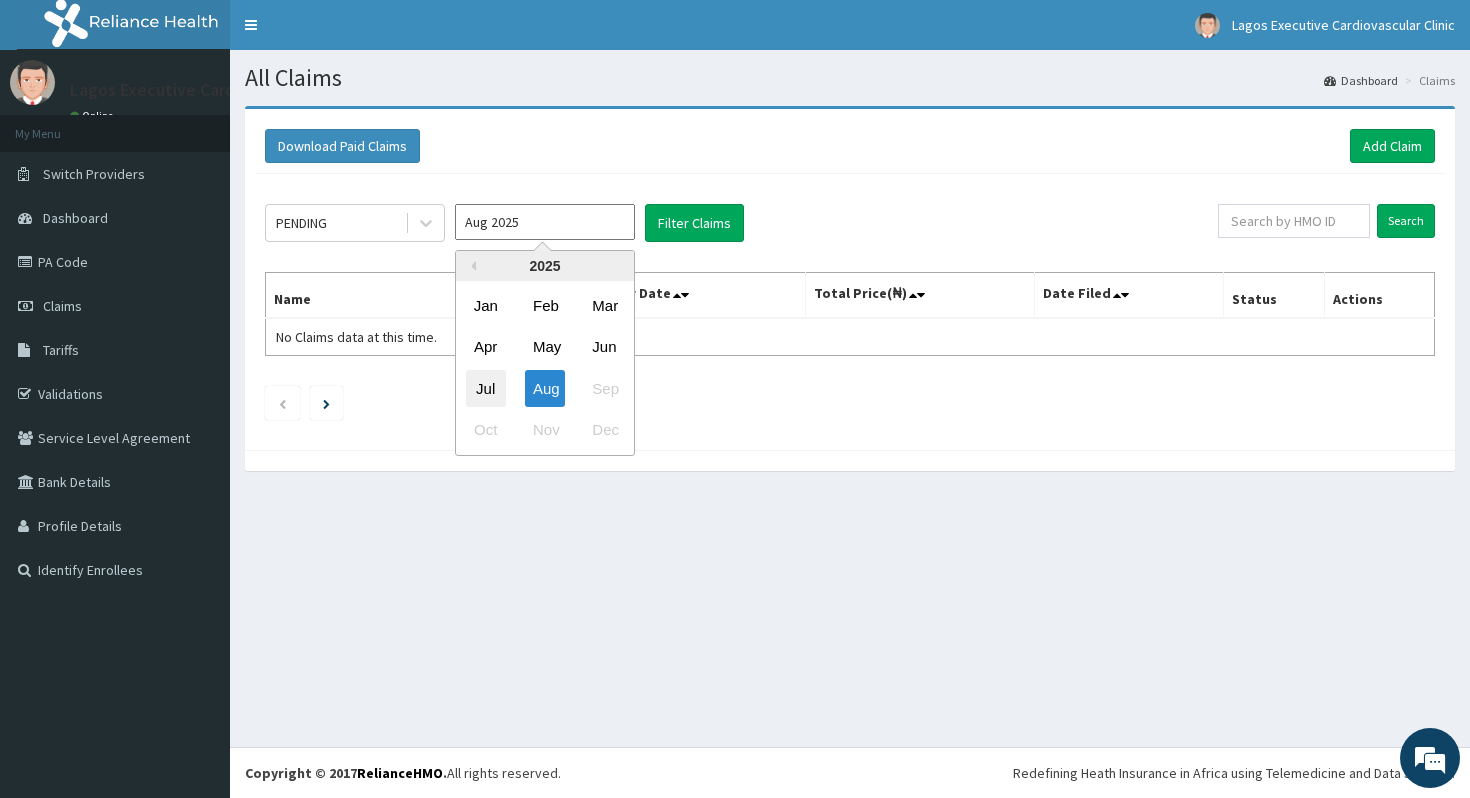 click on "Jul" at bounding box center [486, 388] 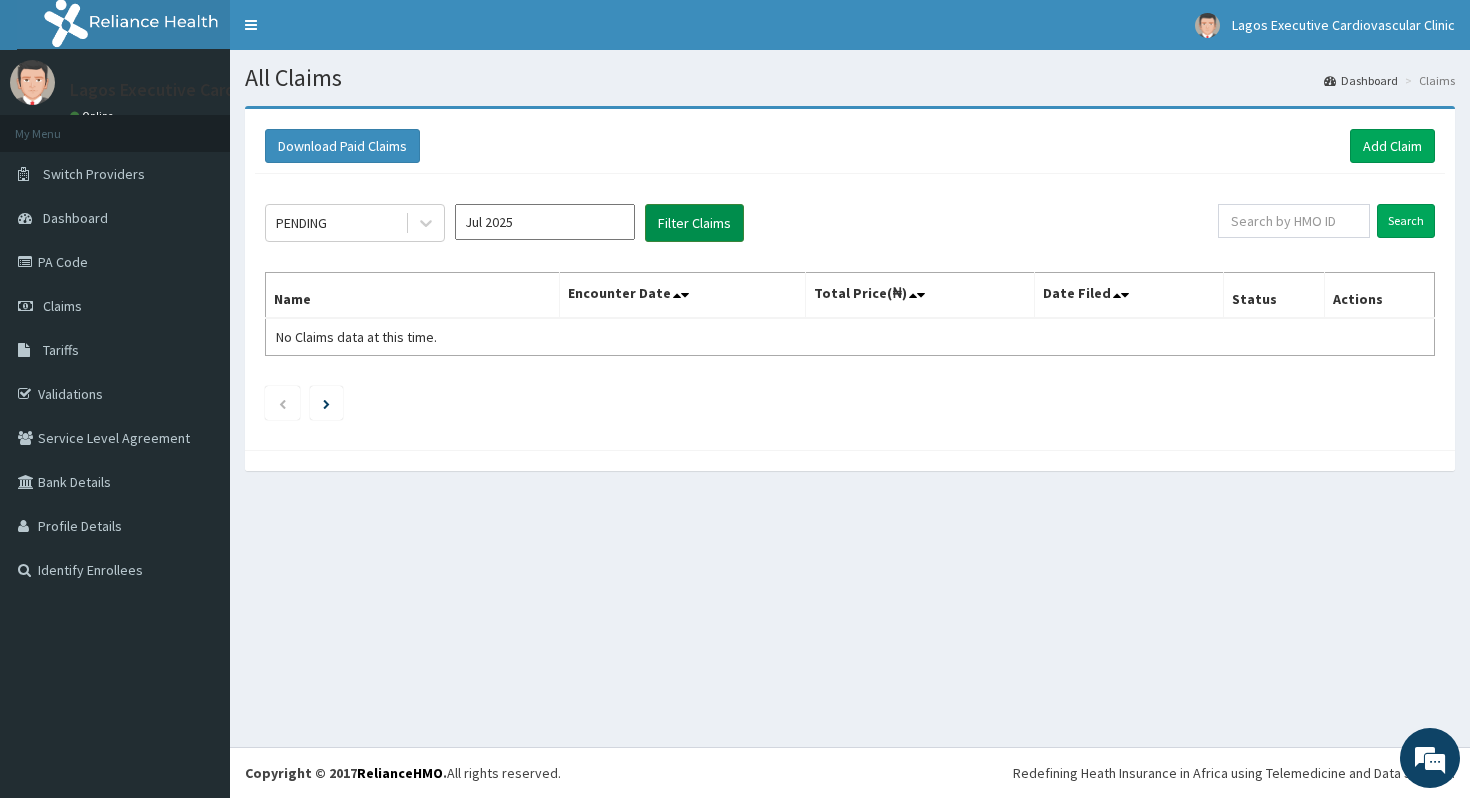 click on "Filter Claims" at bounding box center [694, 223] 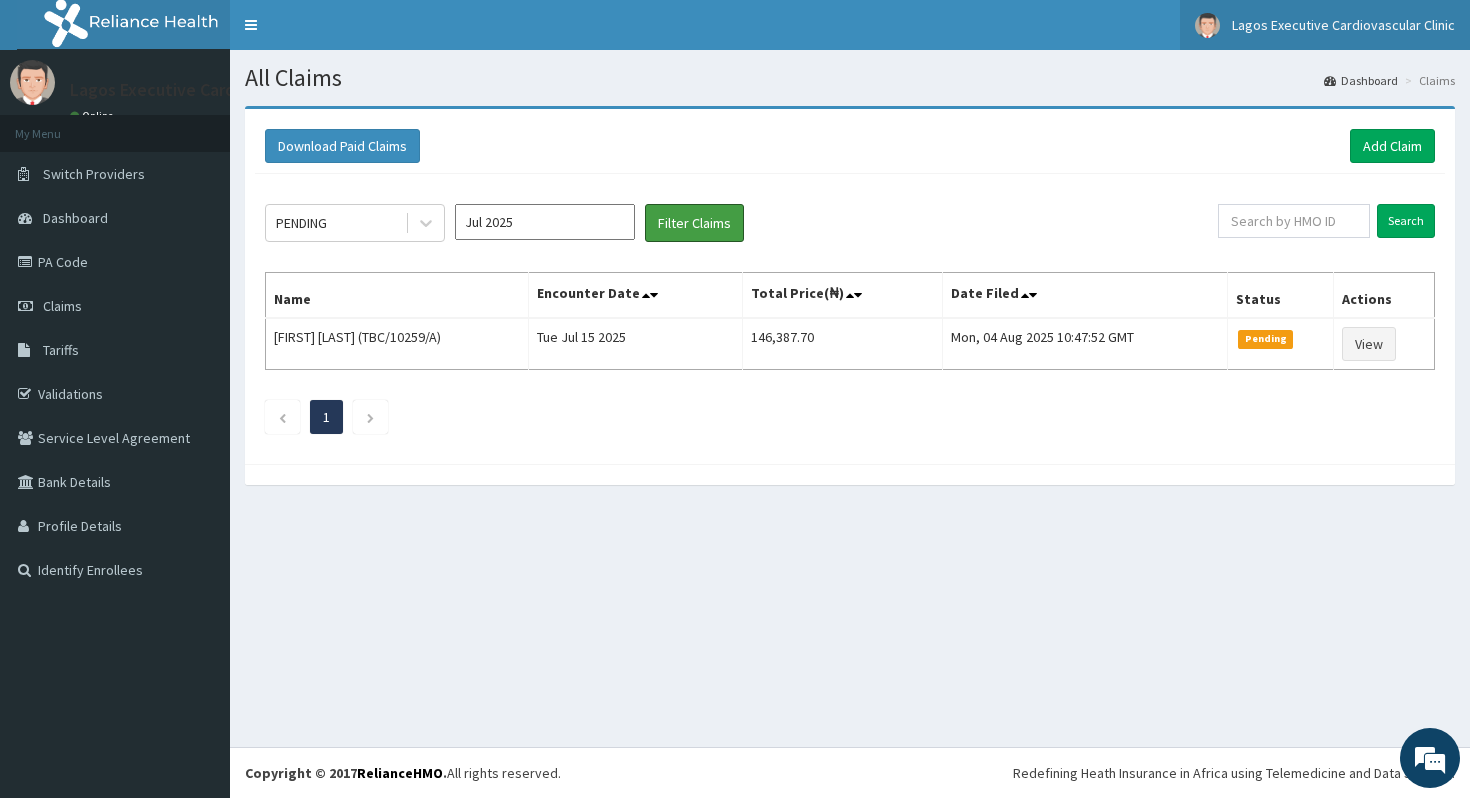 scroll, scrollTop: 0, scrollLeft: 0, axis: both 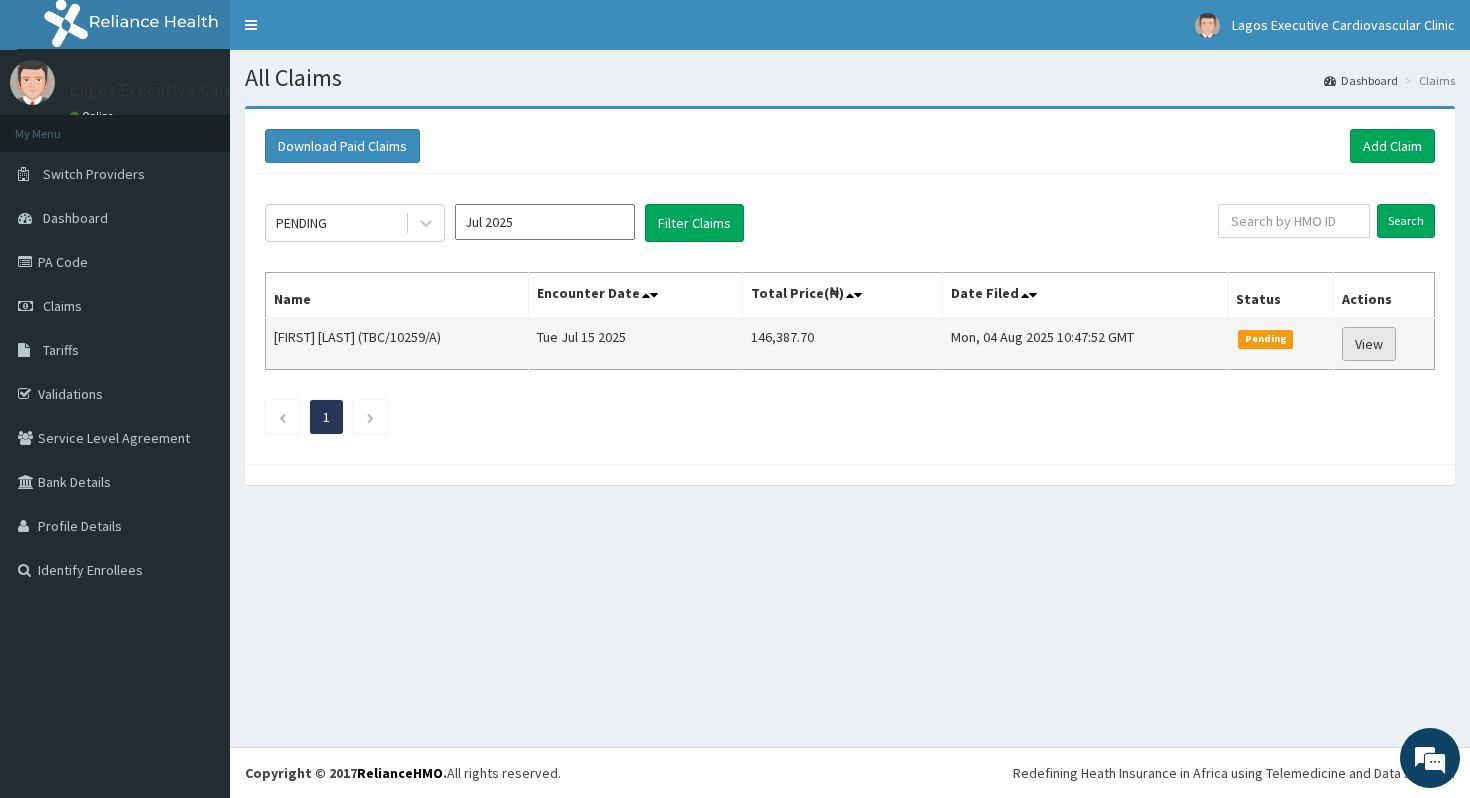 click on "View" at bounding box center [1369, 344] 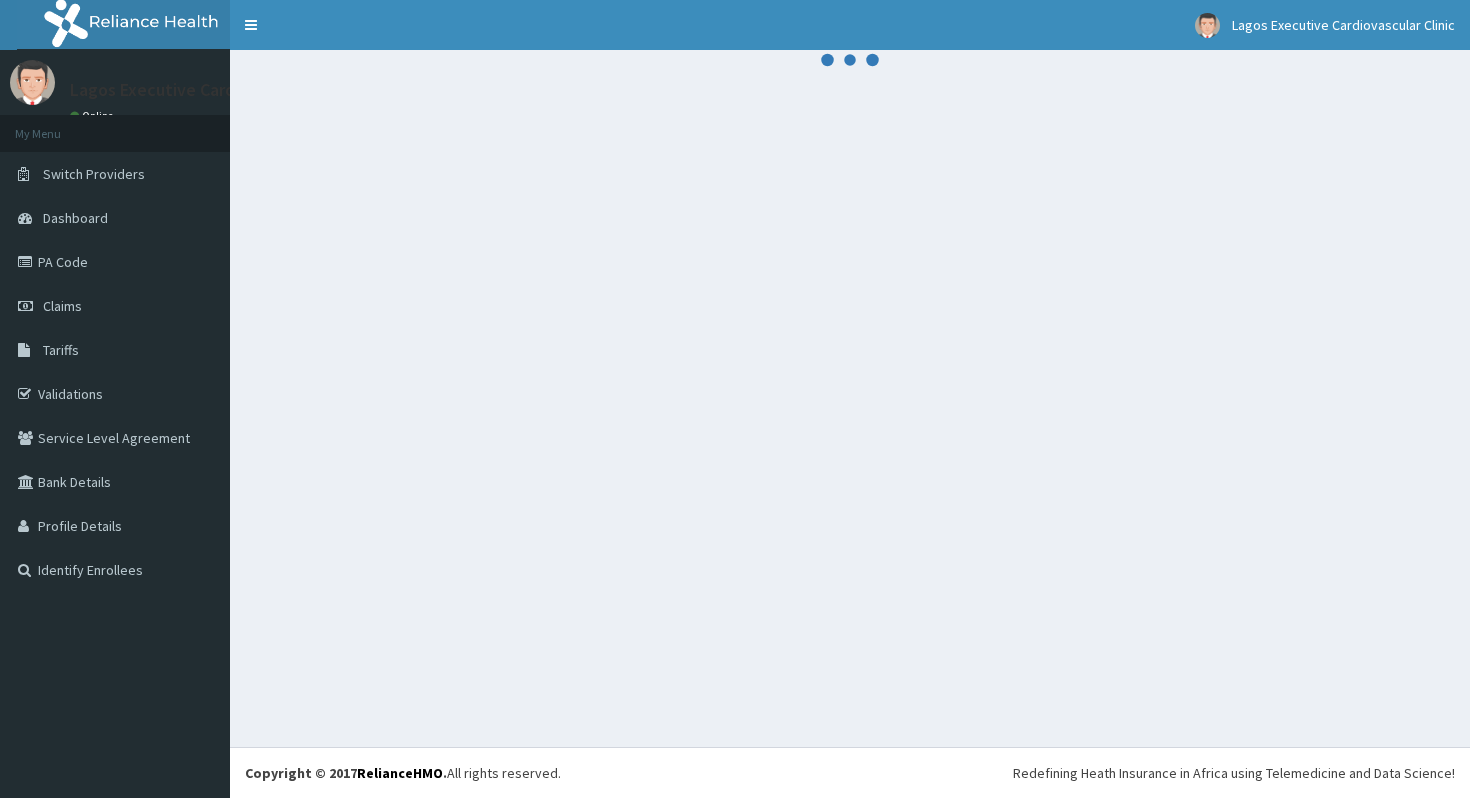 scroll, scrollTop: 0, scrollLeft: 0, axis: both 